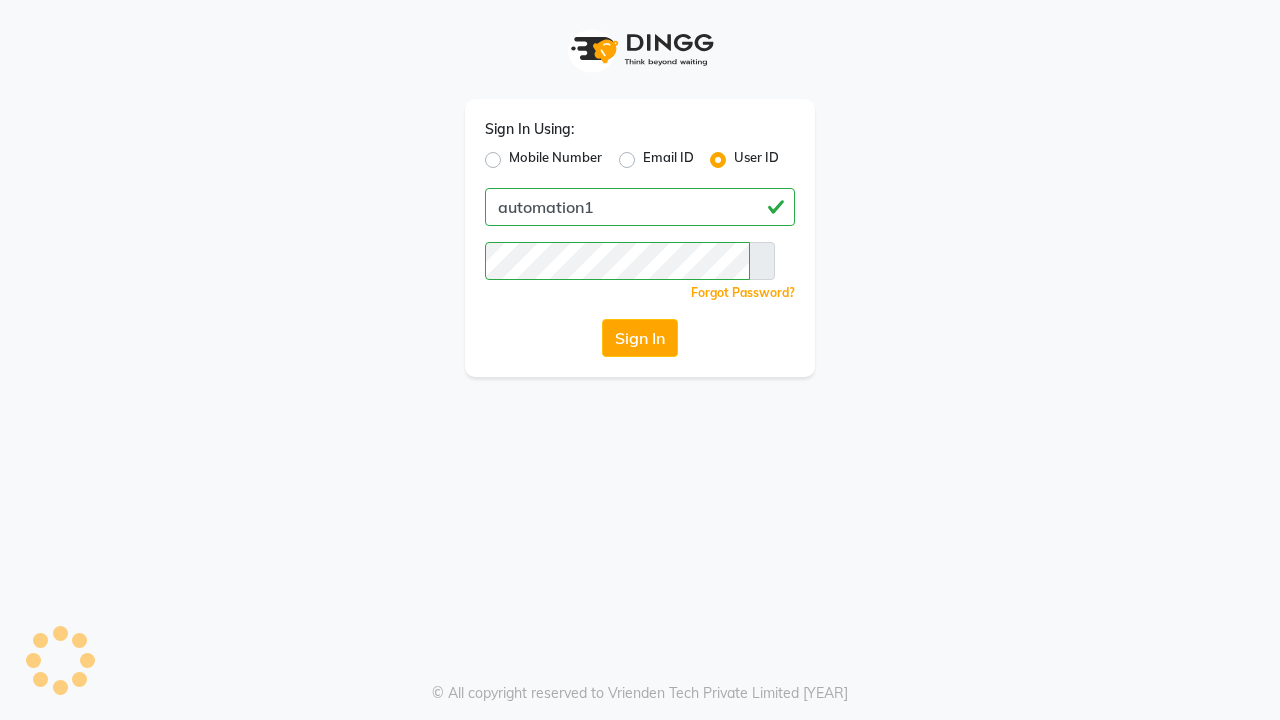 scroll, scrollTop: 0, scrollLeft: 0, axis: both 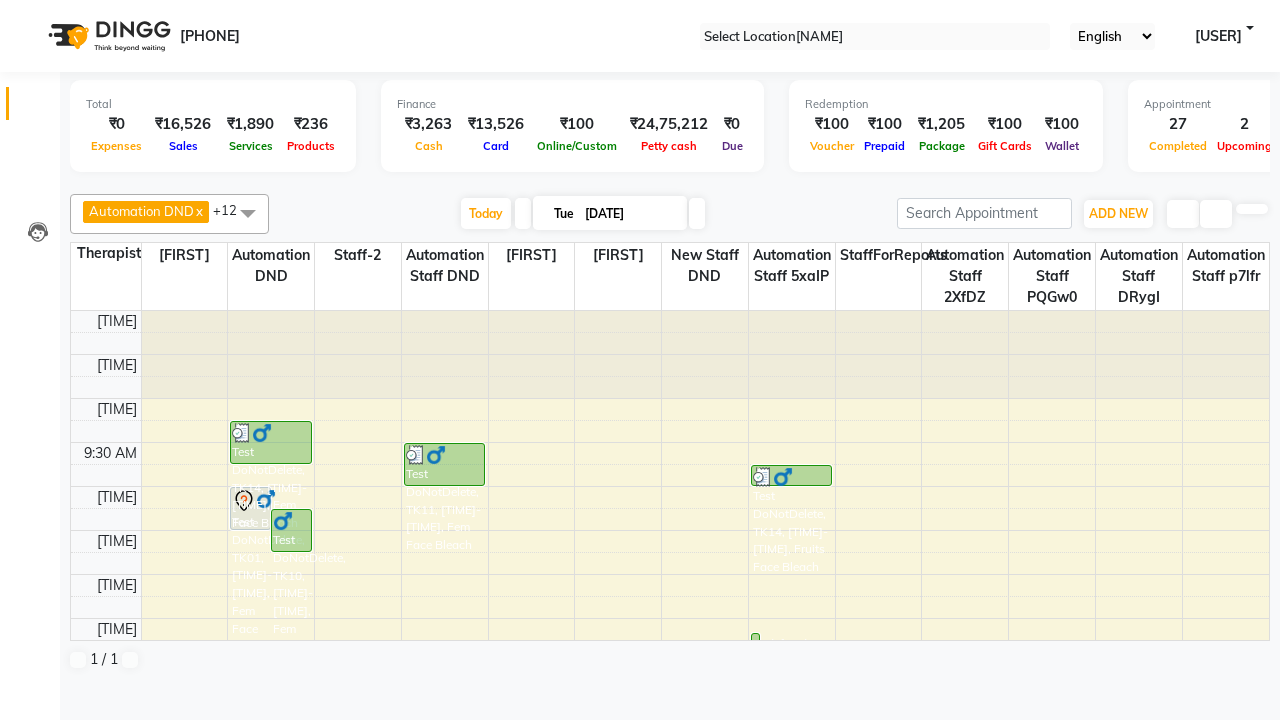 click at bounding box center [31, 8] 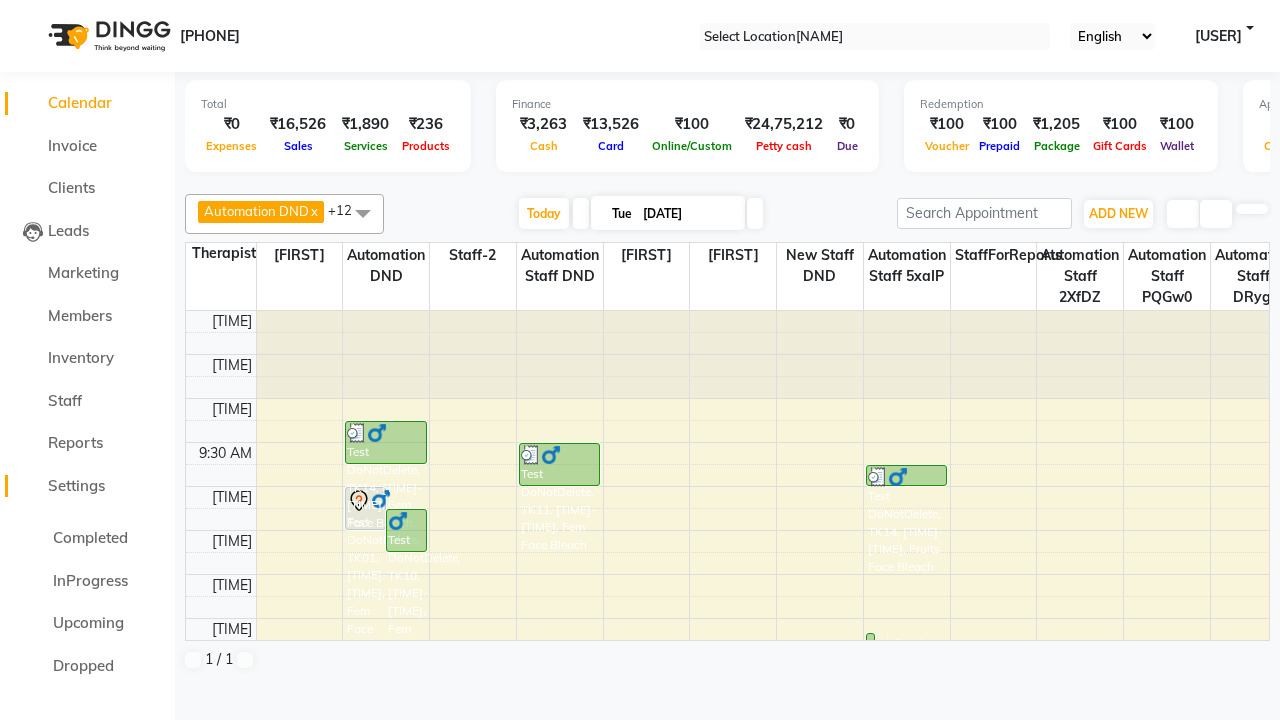 click on "Settings" at bounding box center [76, 485] 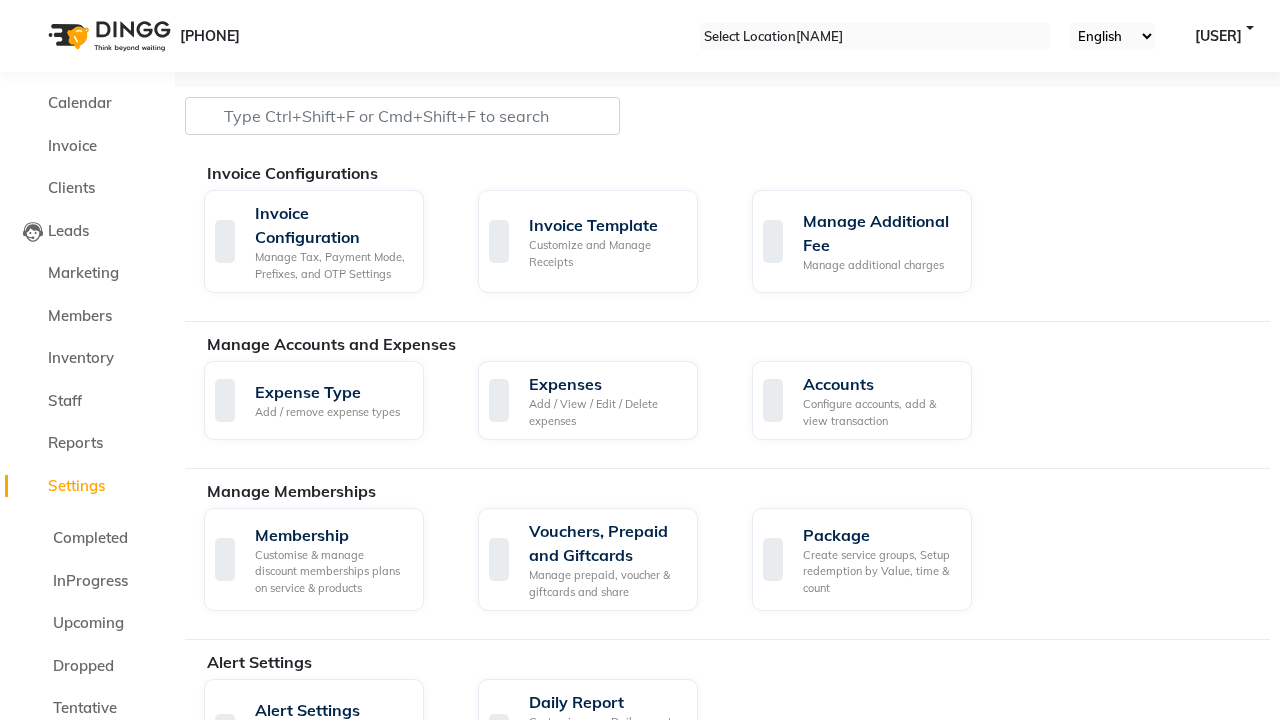 click on "Manage reset opening cash, change password." at bounding box center (879, 1750) 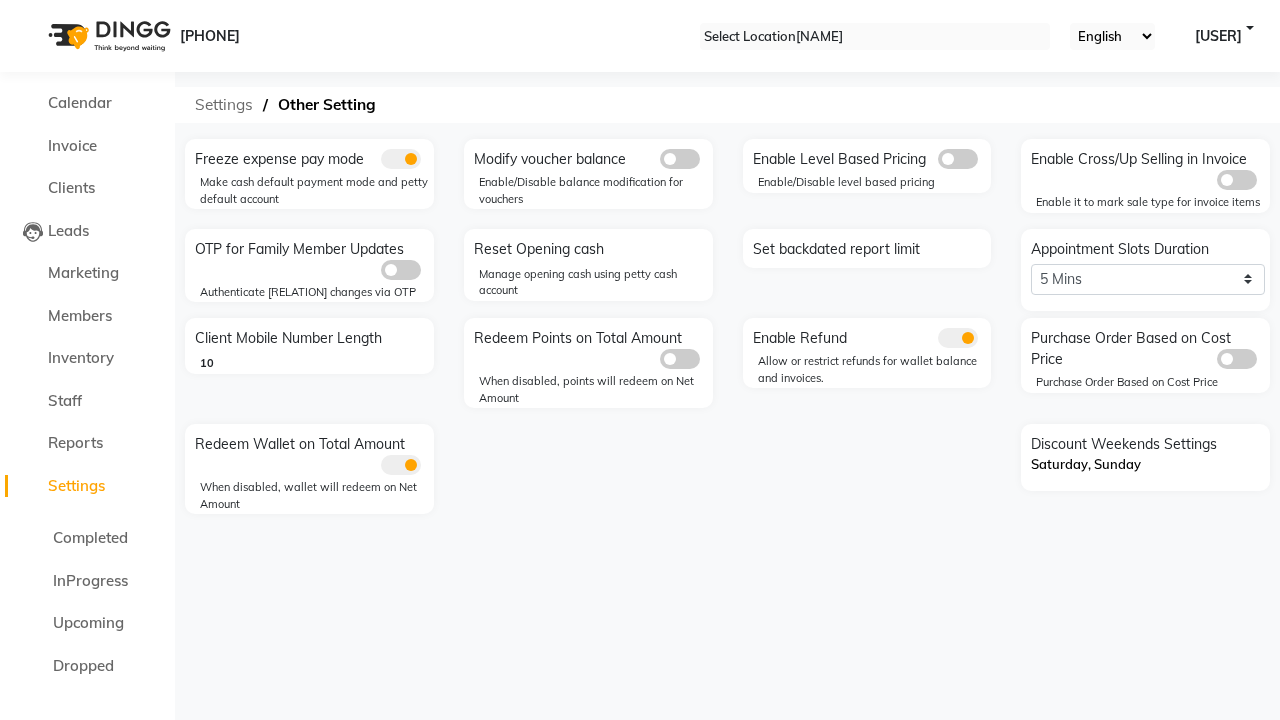 click on "Settings" at bounding box center (224, 105) 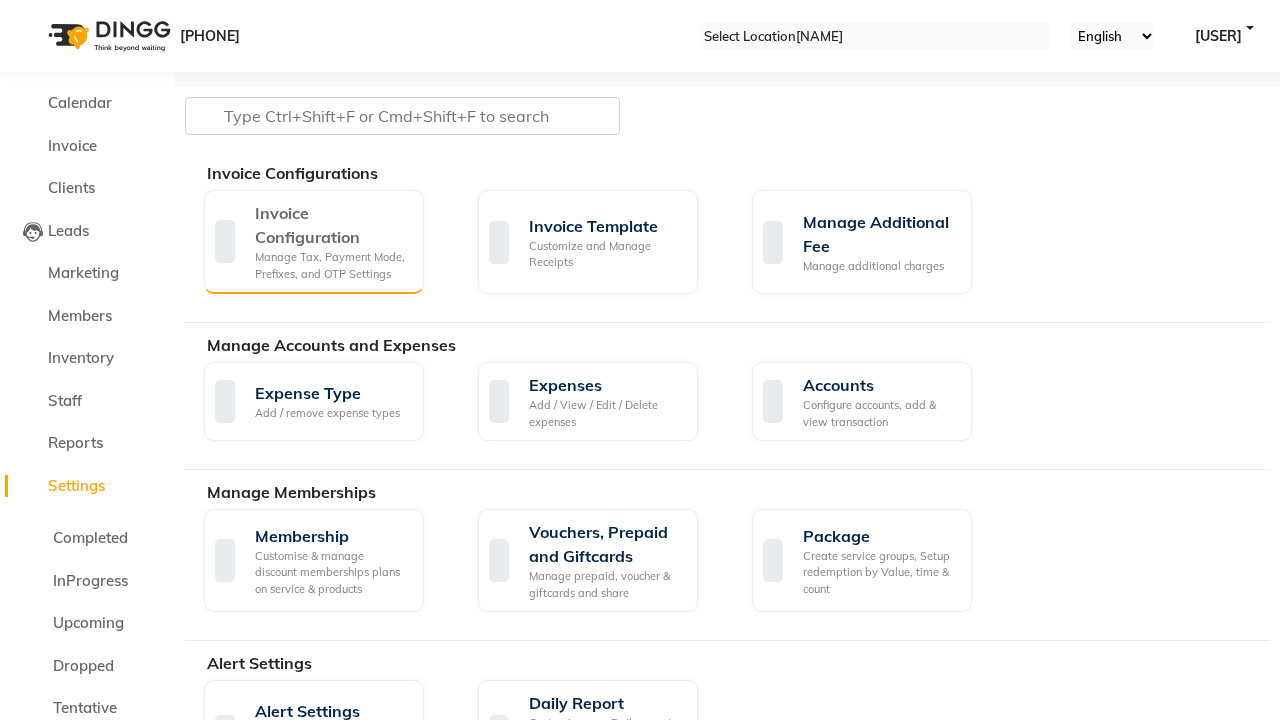 click on "Manage Tax, Payment Mode, Prefixes, and OTP Settings" at bounding box center (331, 265) 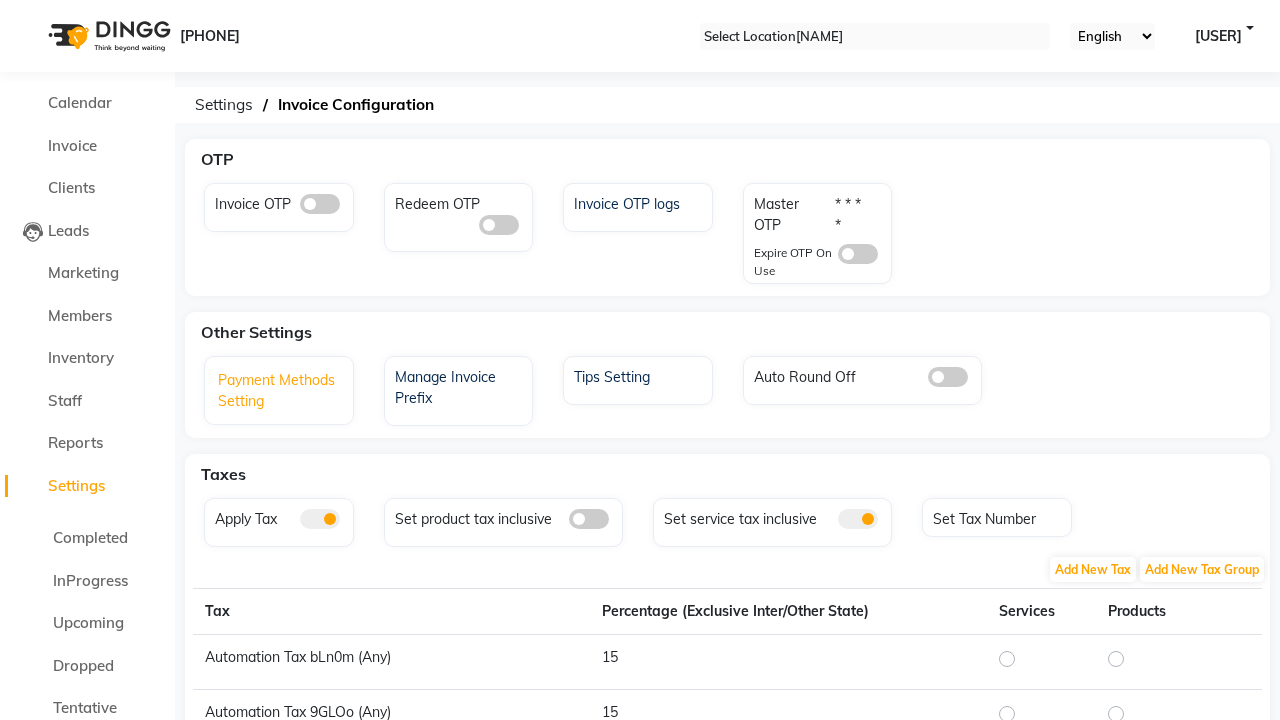 click on "Payment Methods Setting" at bounding box center (281, 393) 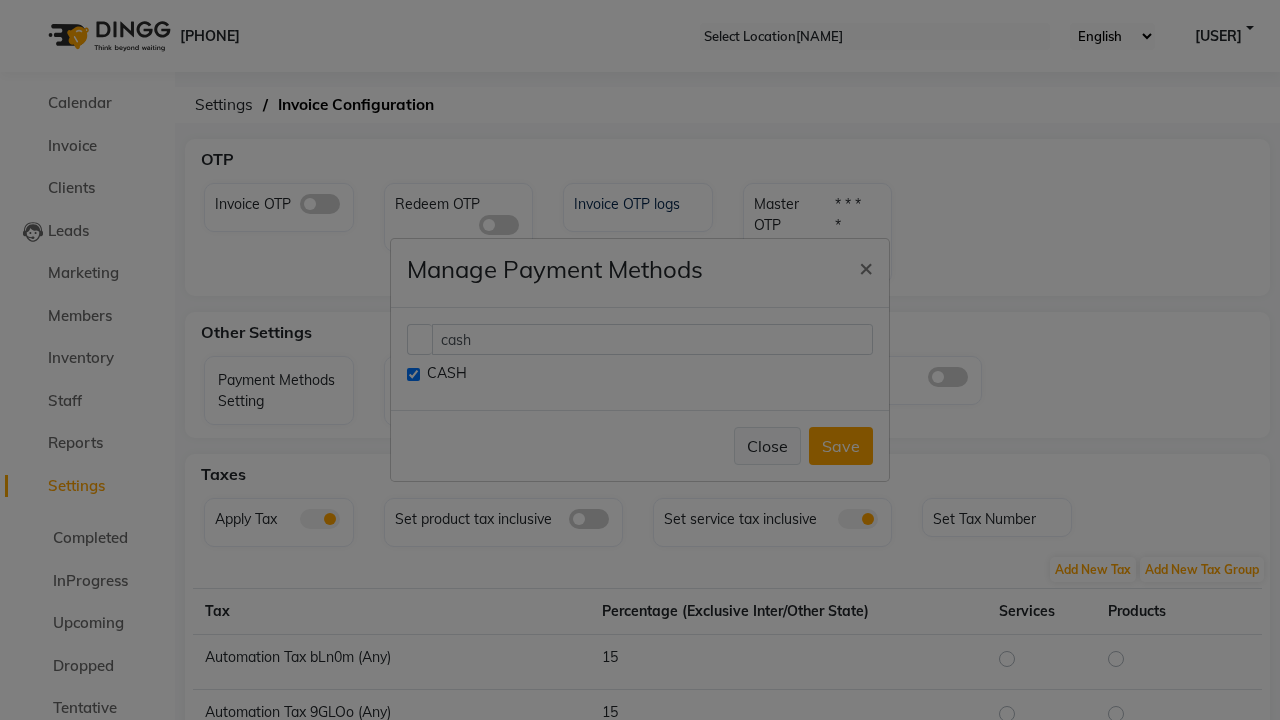 type on "cash" 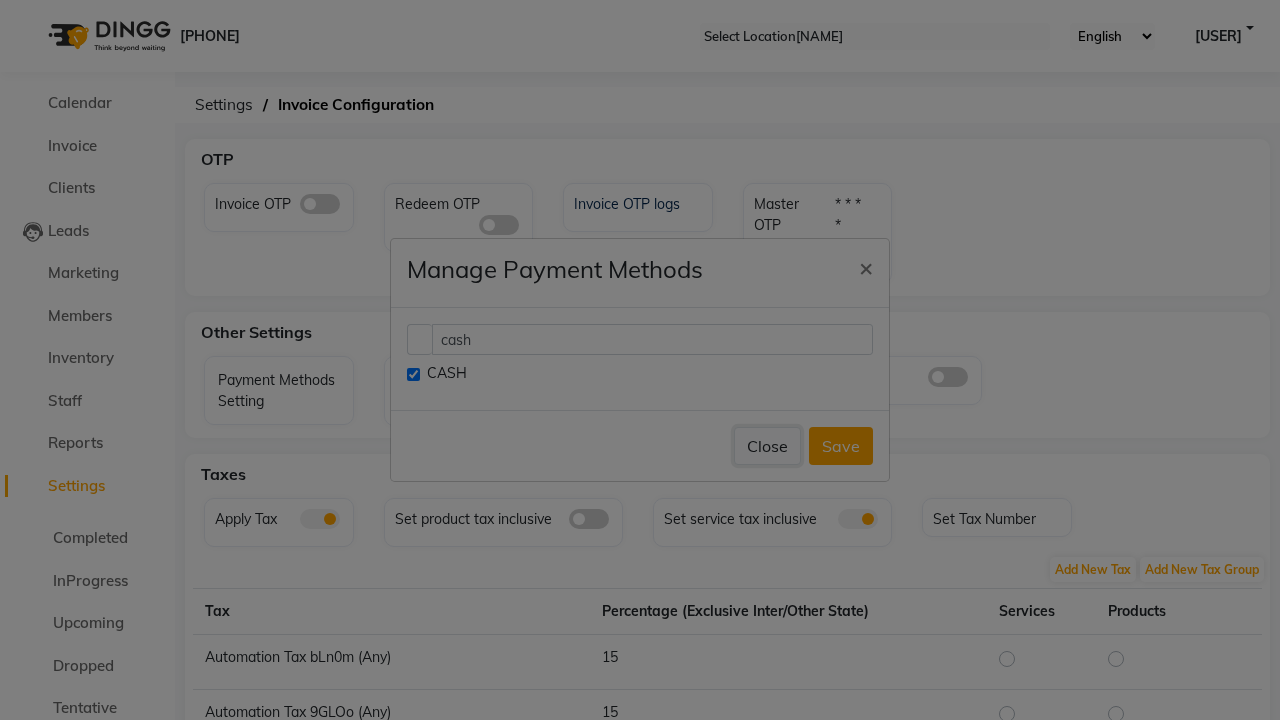 click on "Close" at bounding box center (767, 446) 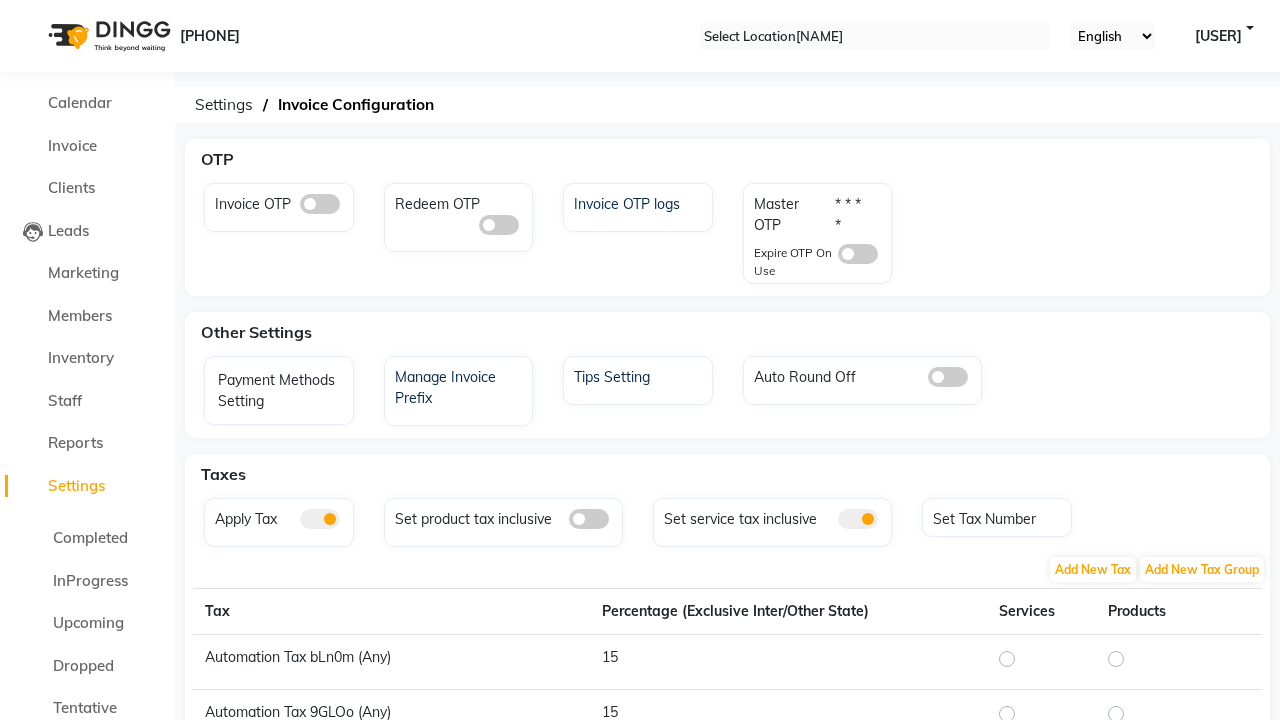 click at bounding box center [31, 8] 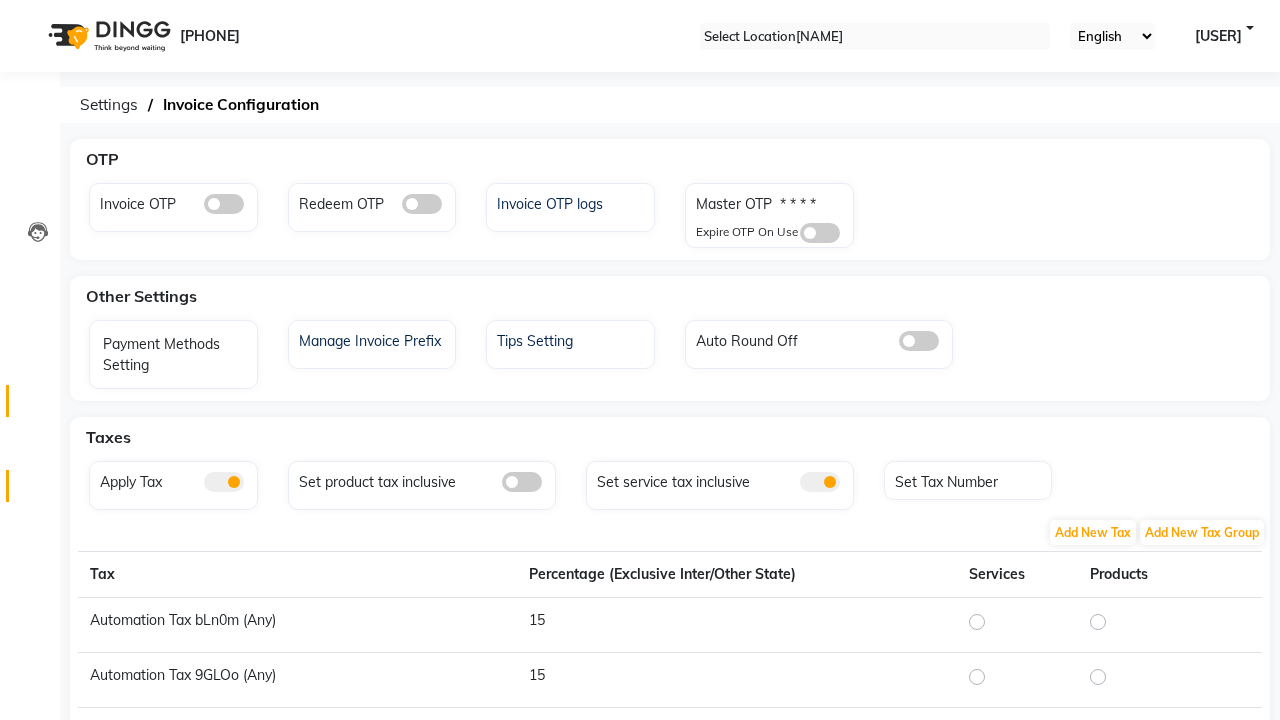 click at bounding box center (37, 406) 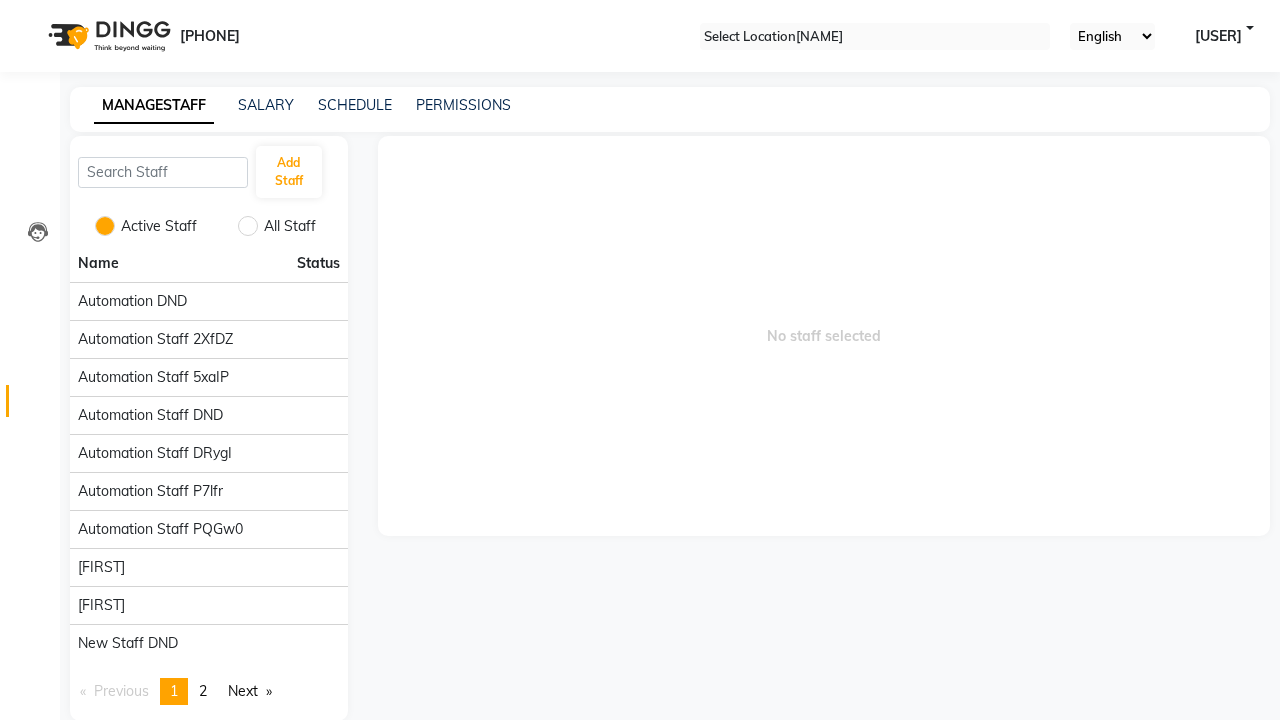 click at bounding box center [31, 8] 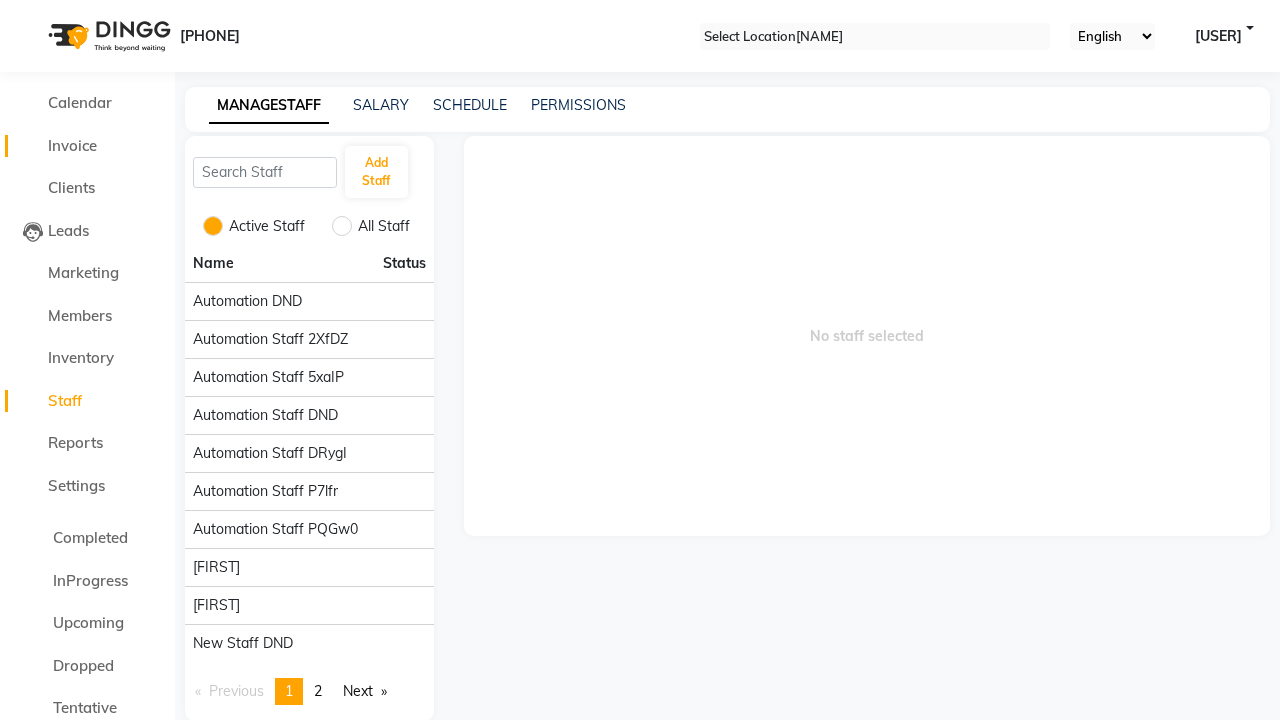 click on "Invoice" at bounding box center [72, 145] 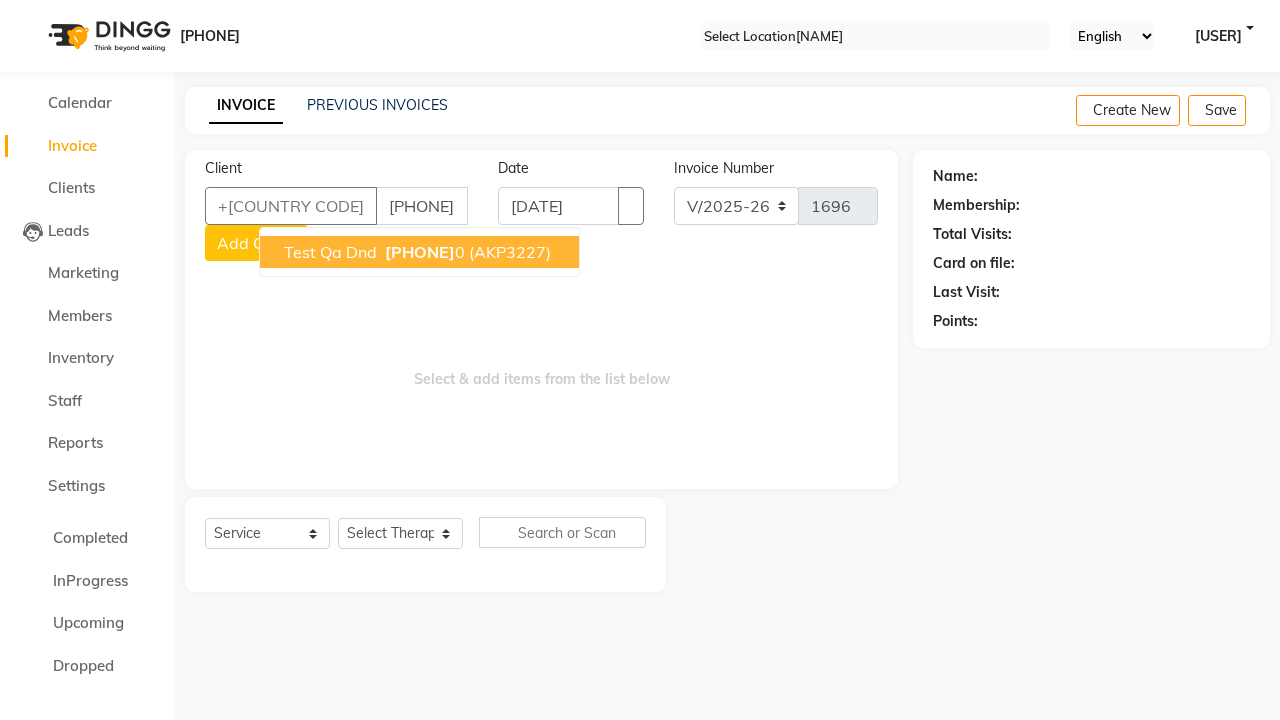 click on "[PHONE]" at bounding box center [420, 252] 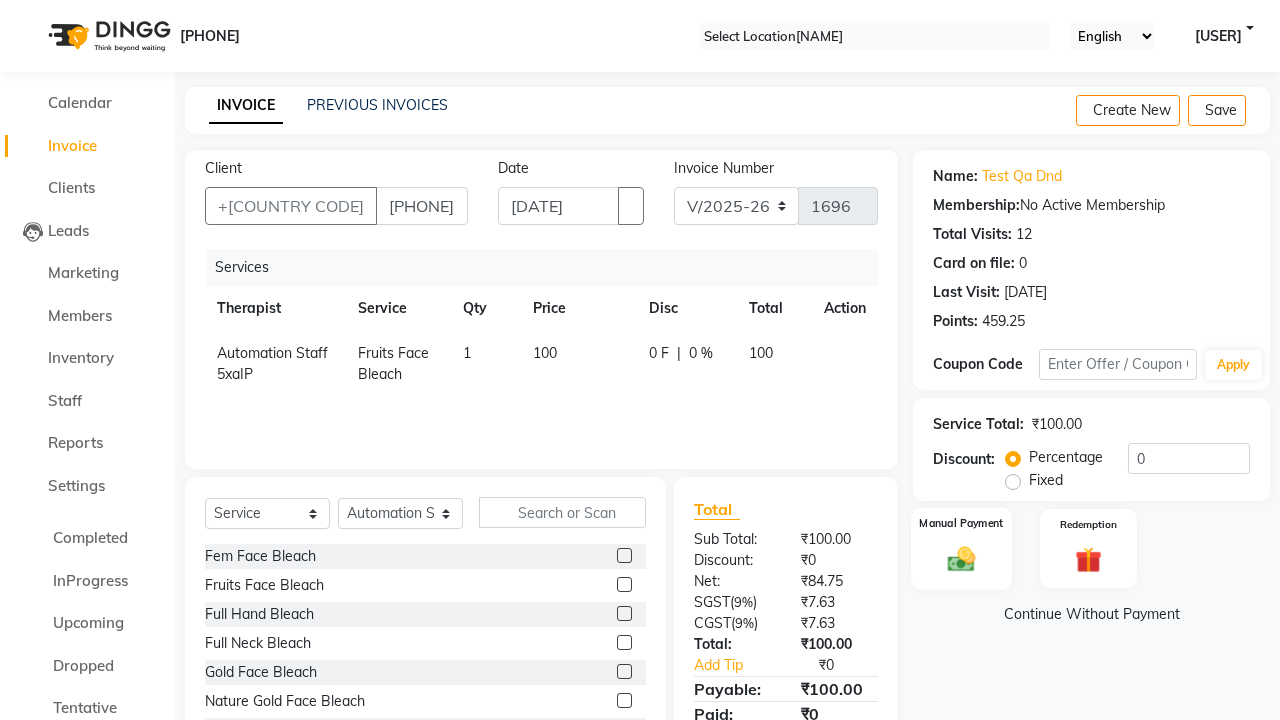click at bounding box center [962, 558] 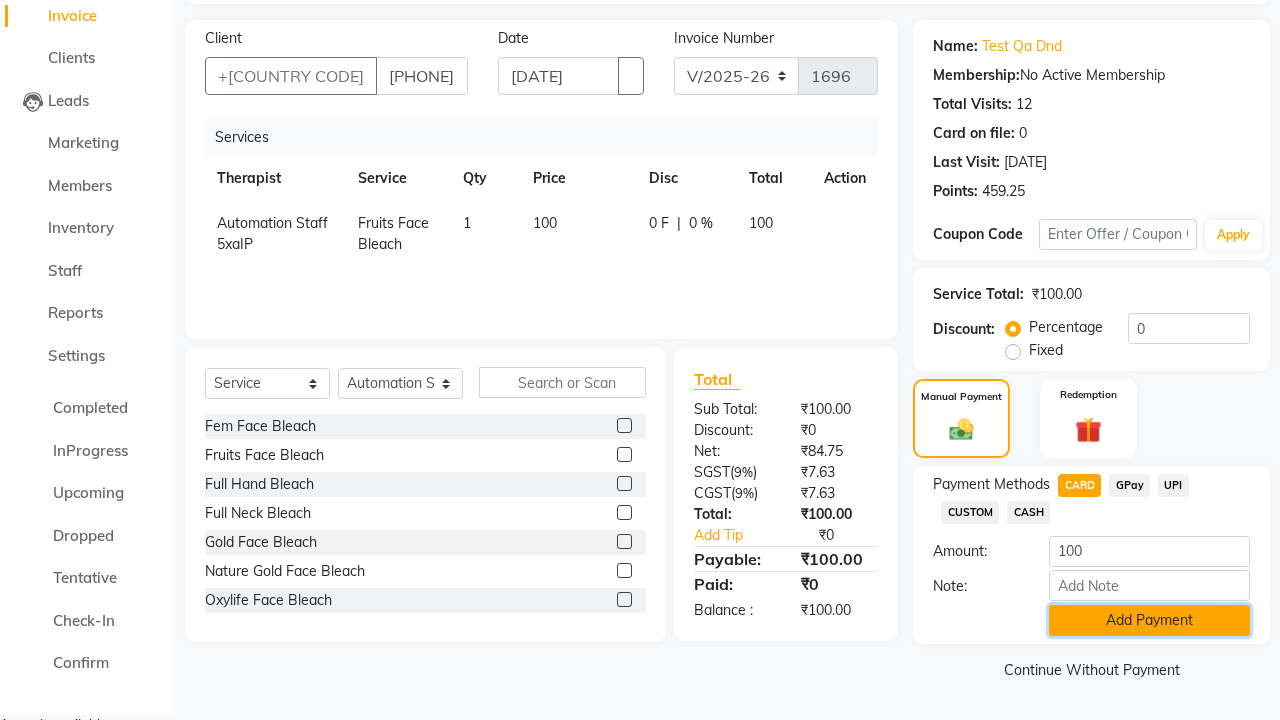 click on "Add Payment" at bounding box center (1149, 620) 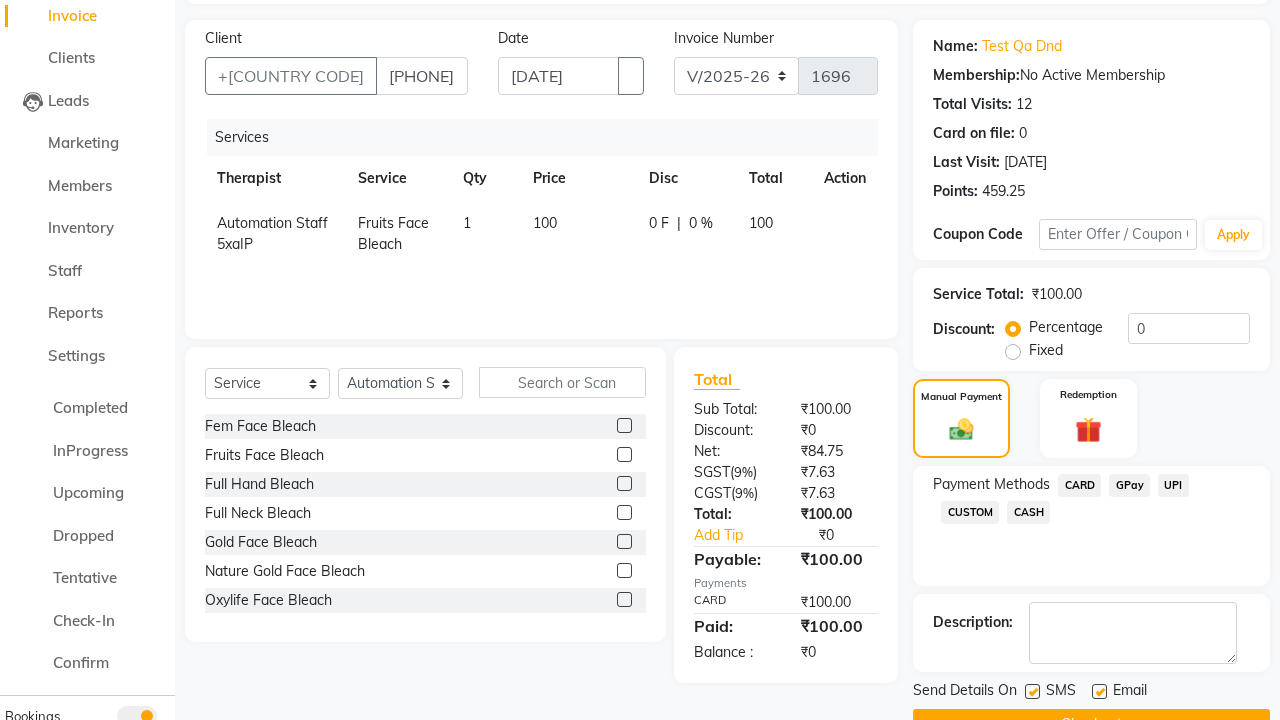 click at bounding box center (1032, 691) 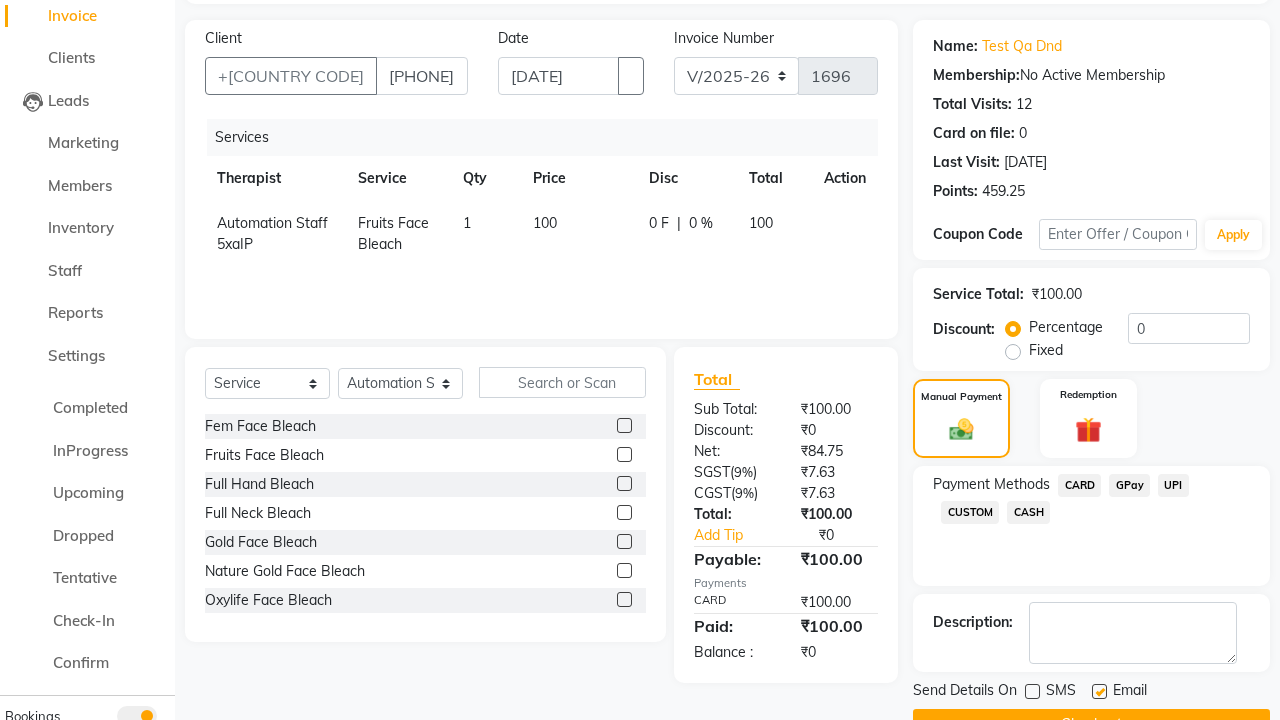 click at bounding box center [1099, 691] 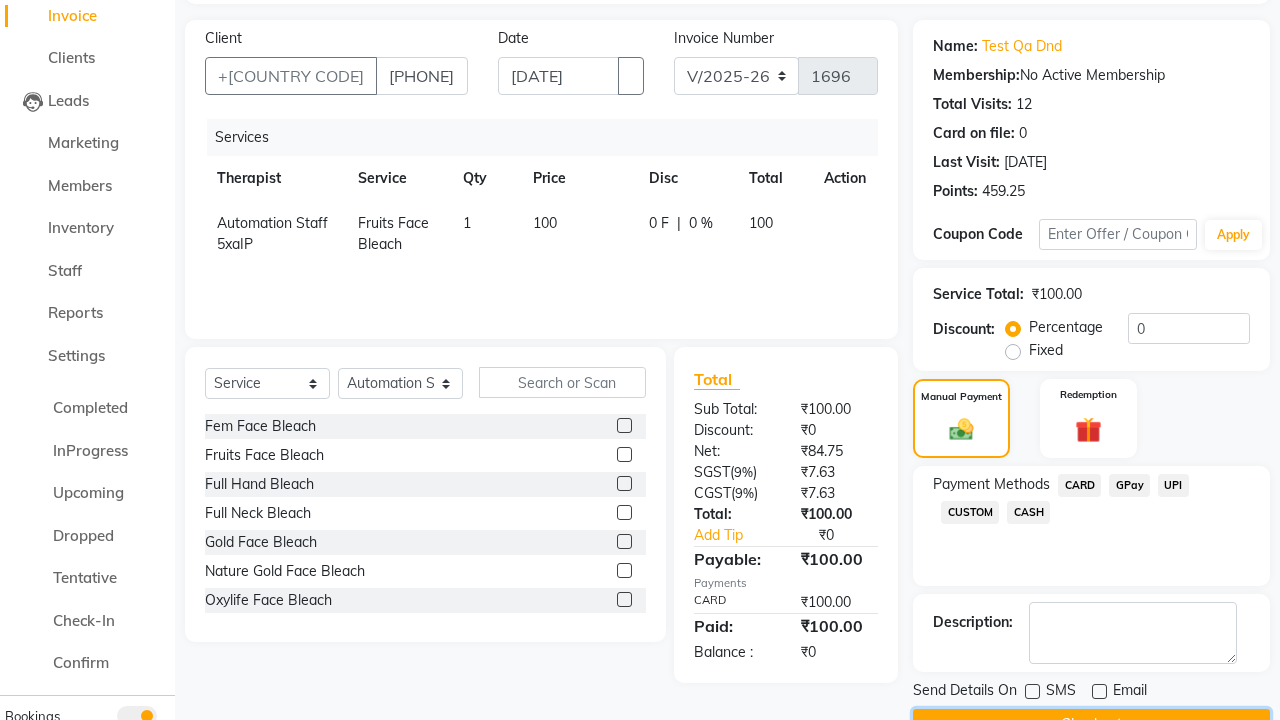 click on "Checkout" at bounding box center (1091, 724) 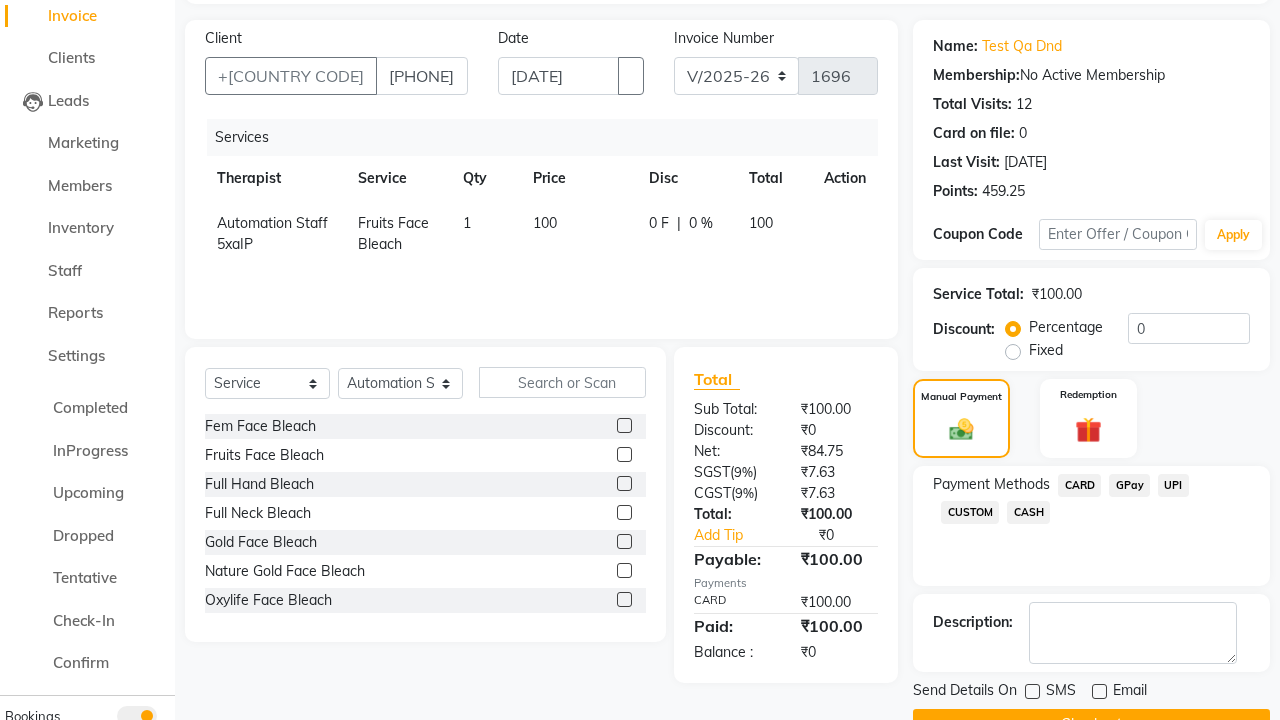 scroll, scrollTop: 156, scrollLeft: 0, axis: vertical 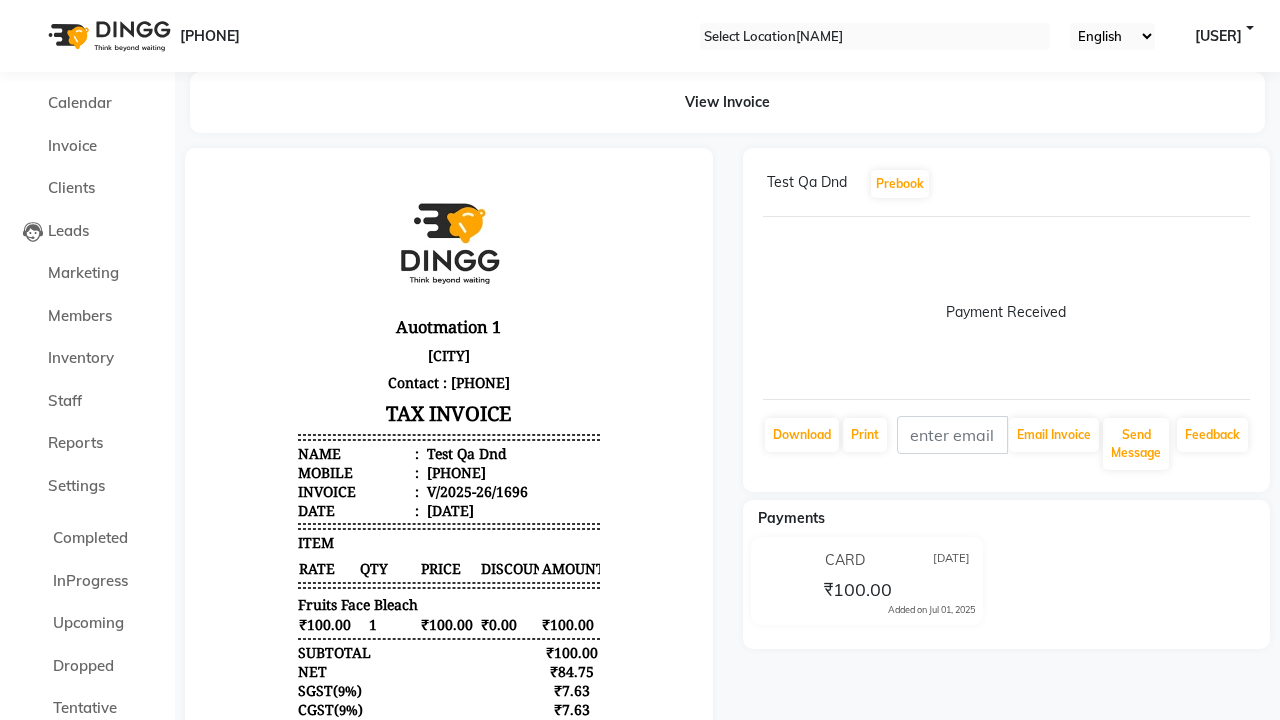 click on "Bill created successfully." at bounding box center [640, 911] 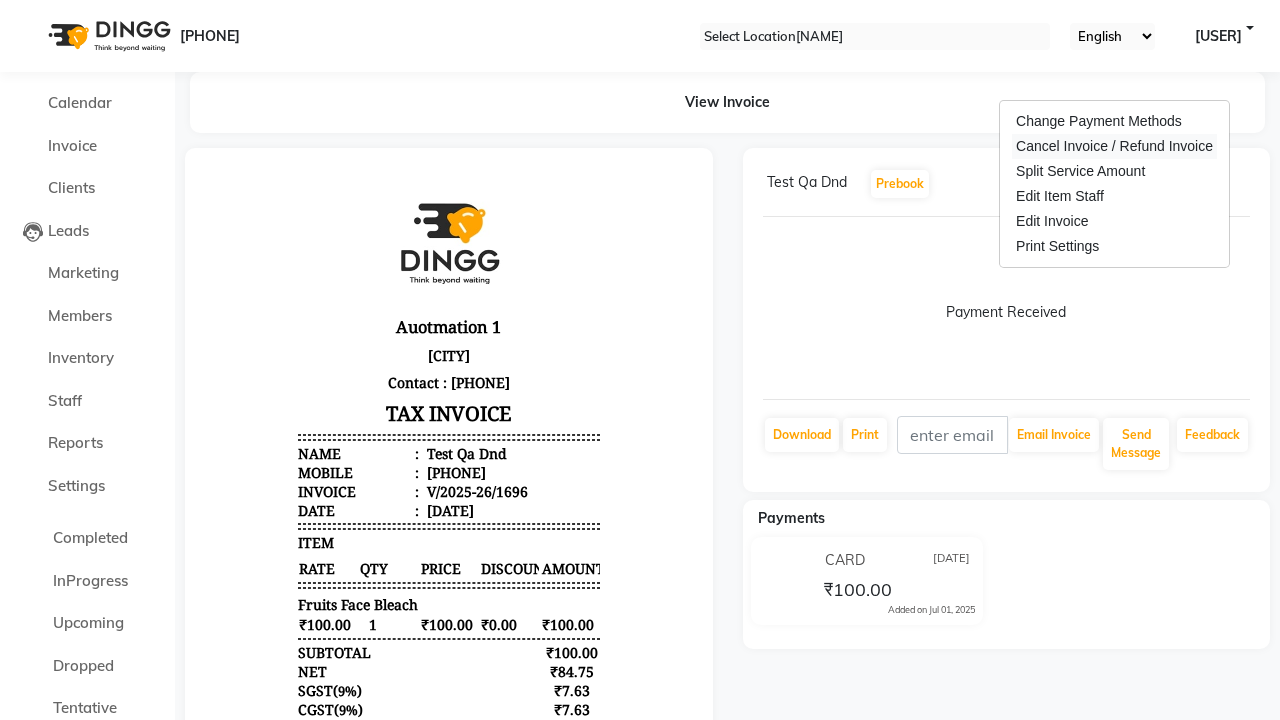 click on "Cancel Invoice / Refund Invoice" at bounding box center [1114, 146] 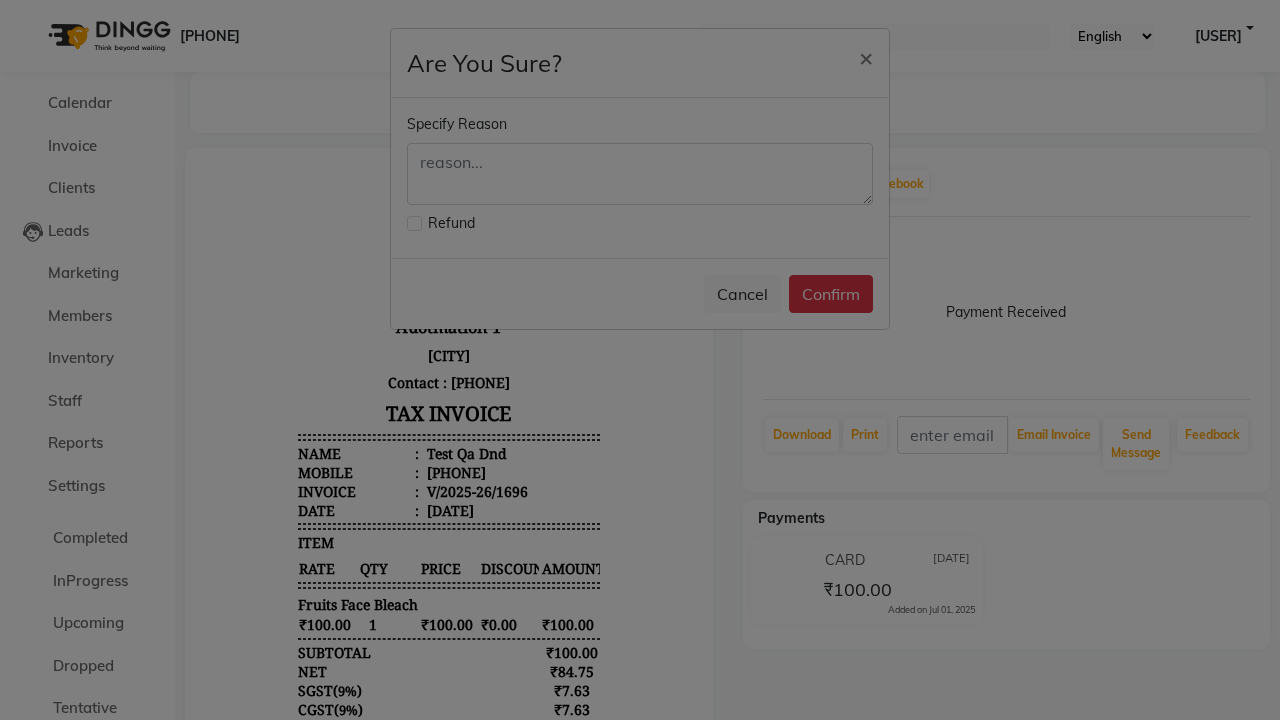 click at bounding box center [414, 223] 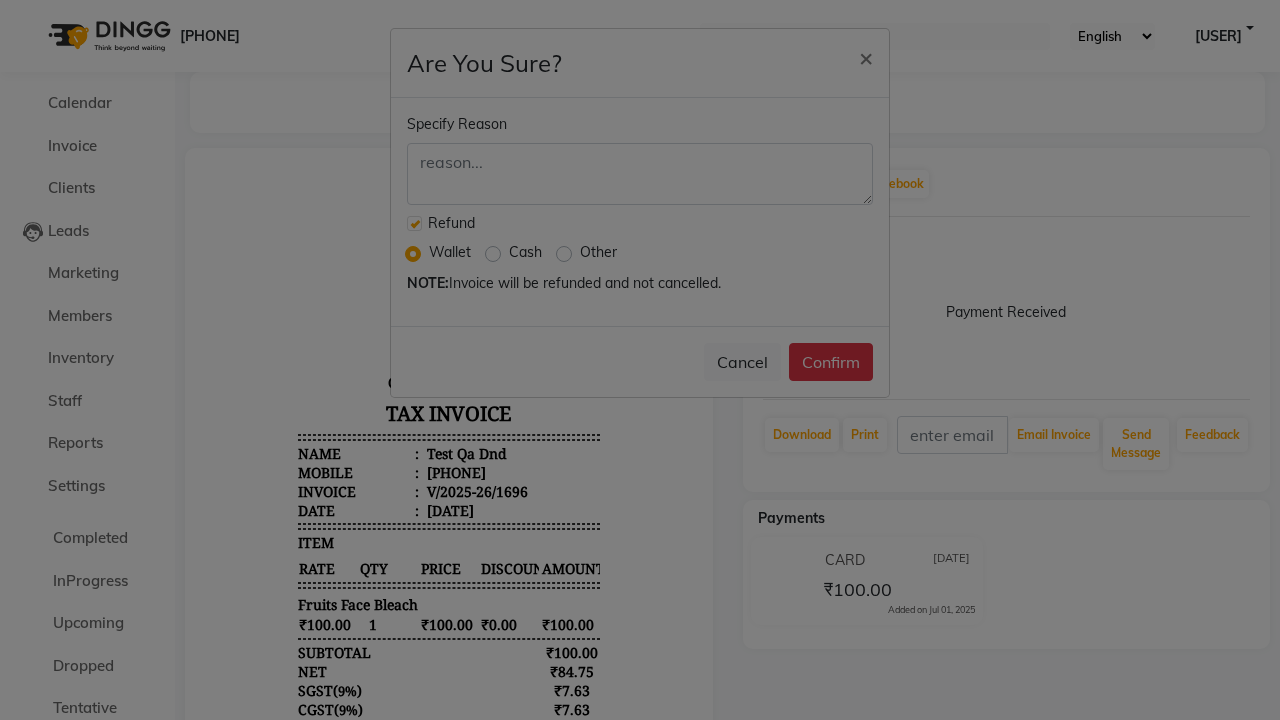 click on "Cash" at bounding box center (525, 252) 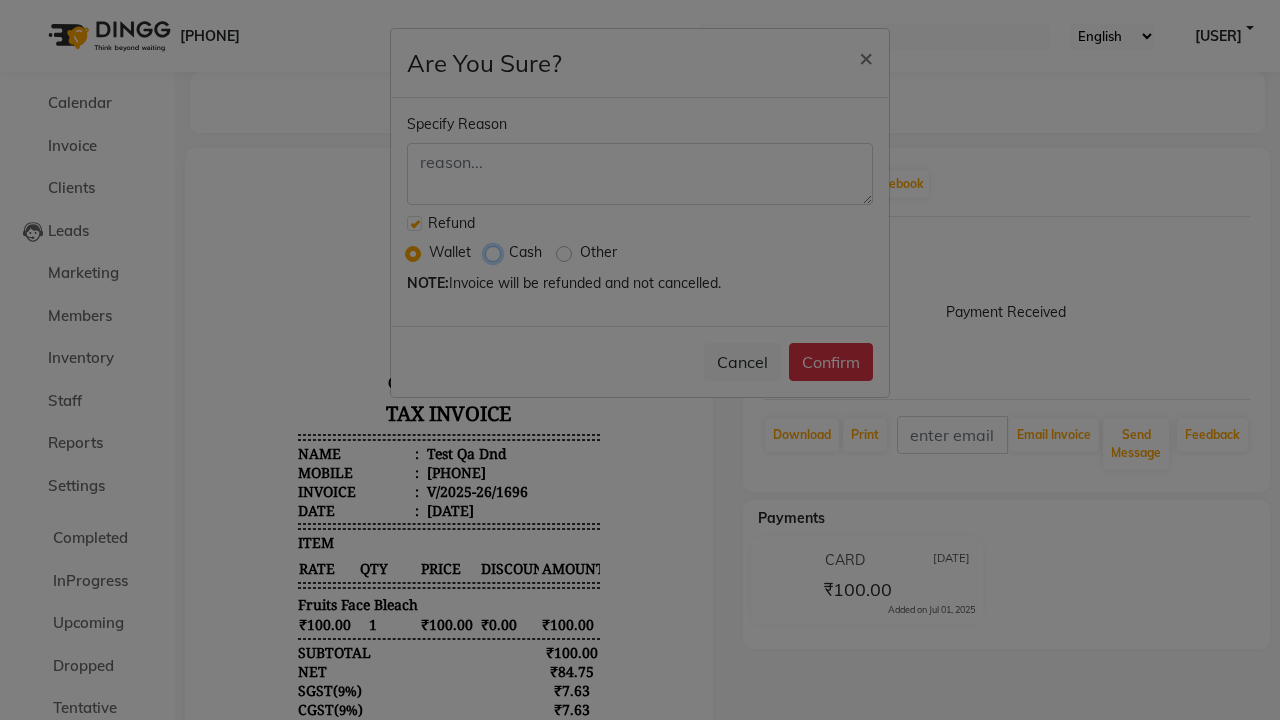 click on "Cash" at bounding box center [497, 252] 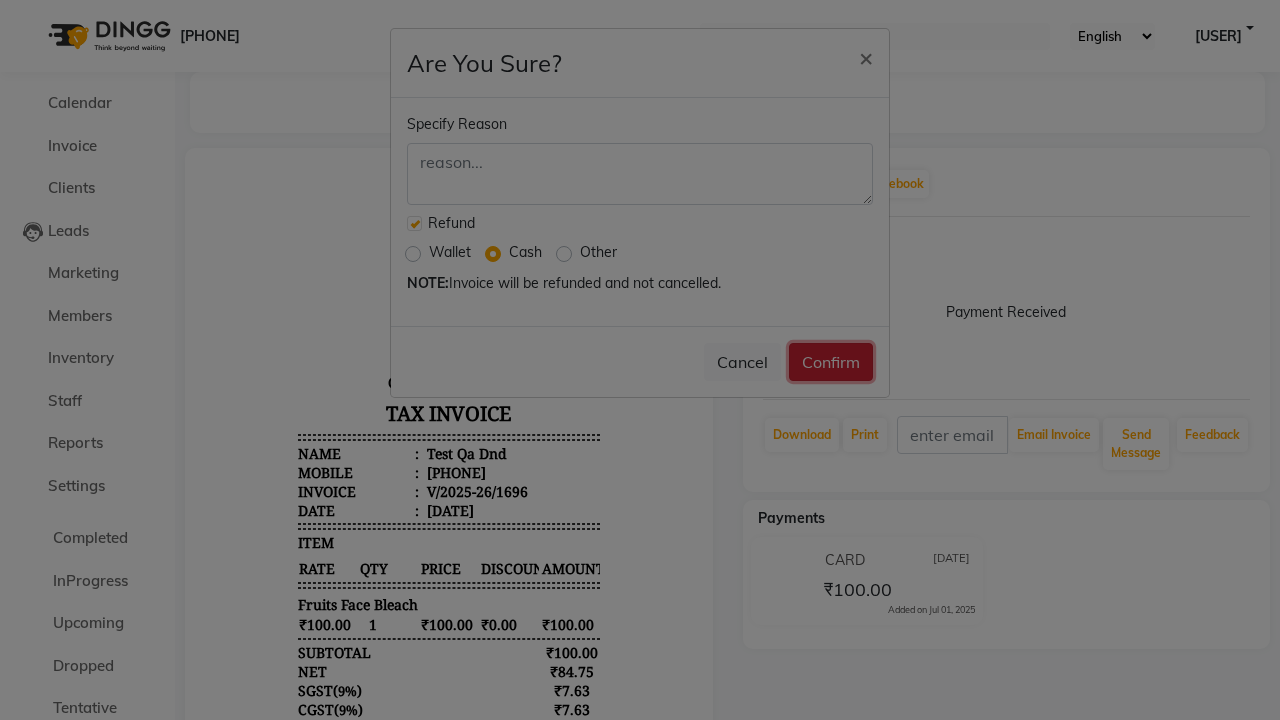 click on "Confirm" at bounding box center [831, 362] 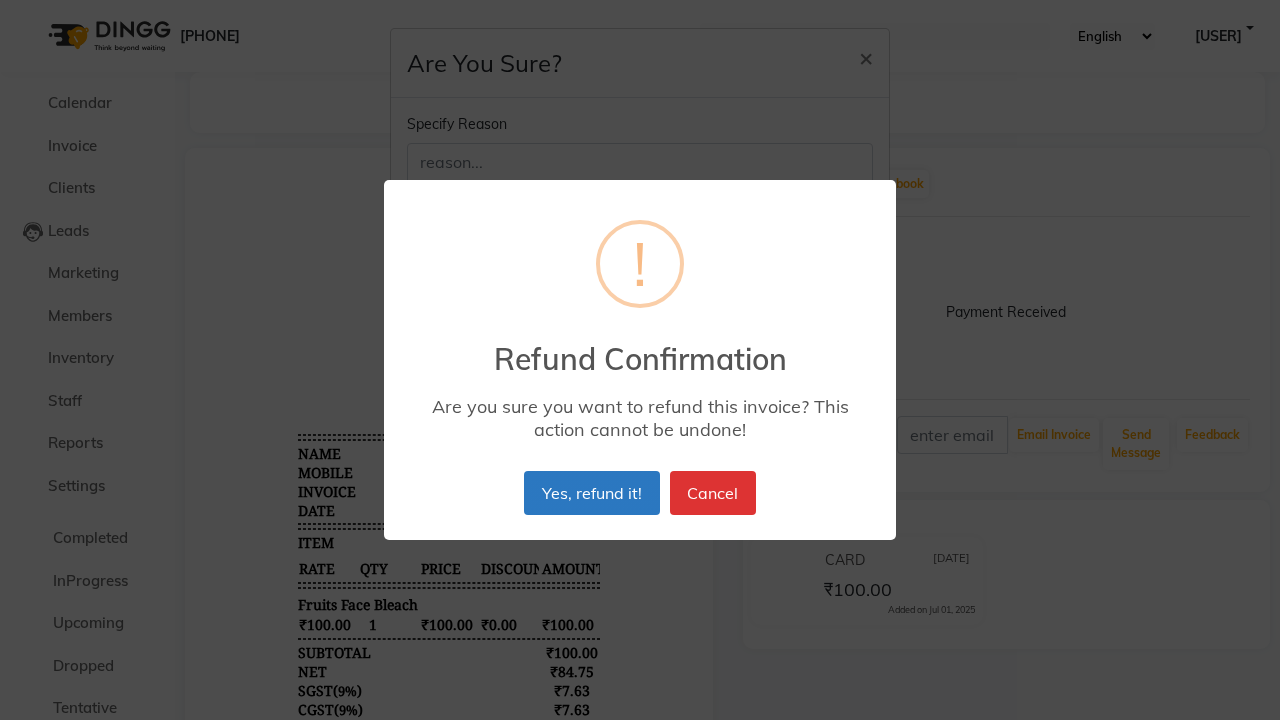 click on "Yes, refund it!" at bounding box center [591, 493] 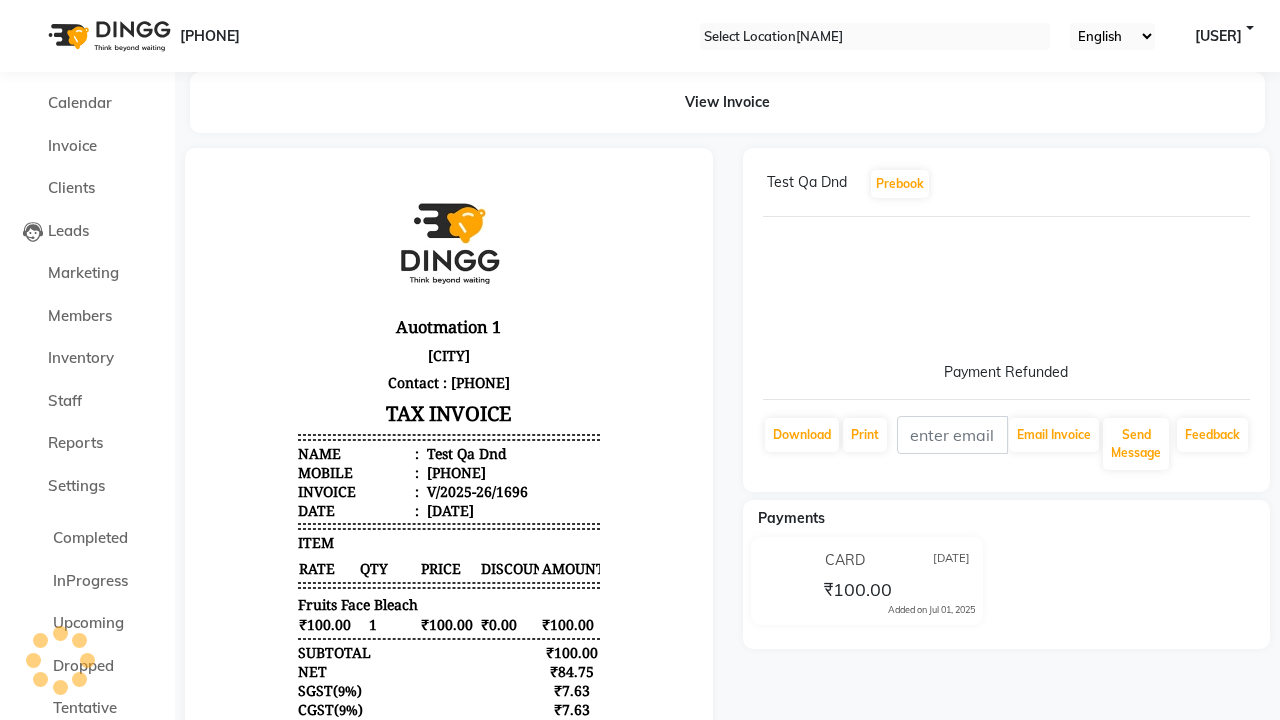 click at bounding box center (31, 8) 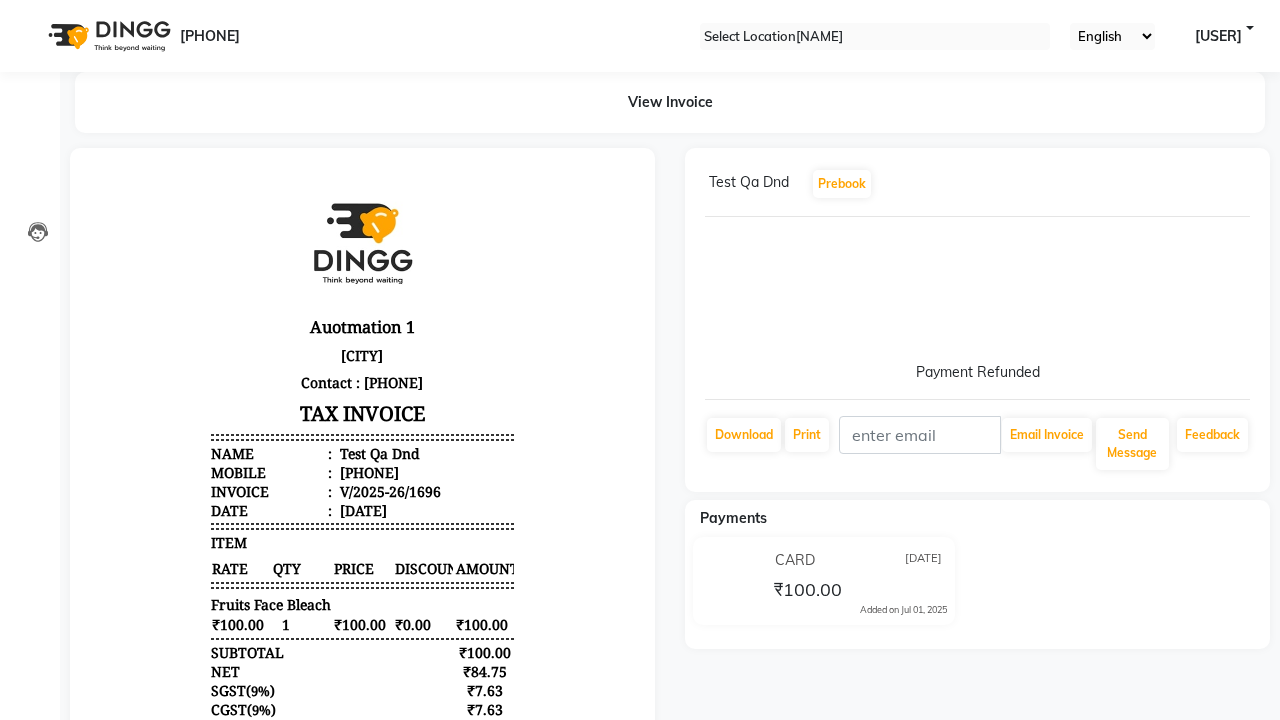 scroll, scrollTop: 0, scrollLeft: 5, axis: horizontal 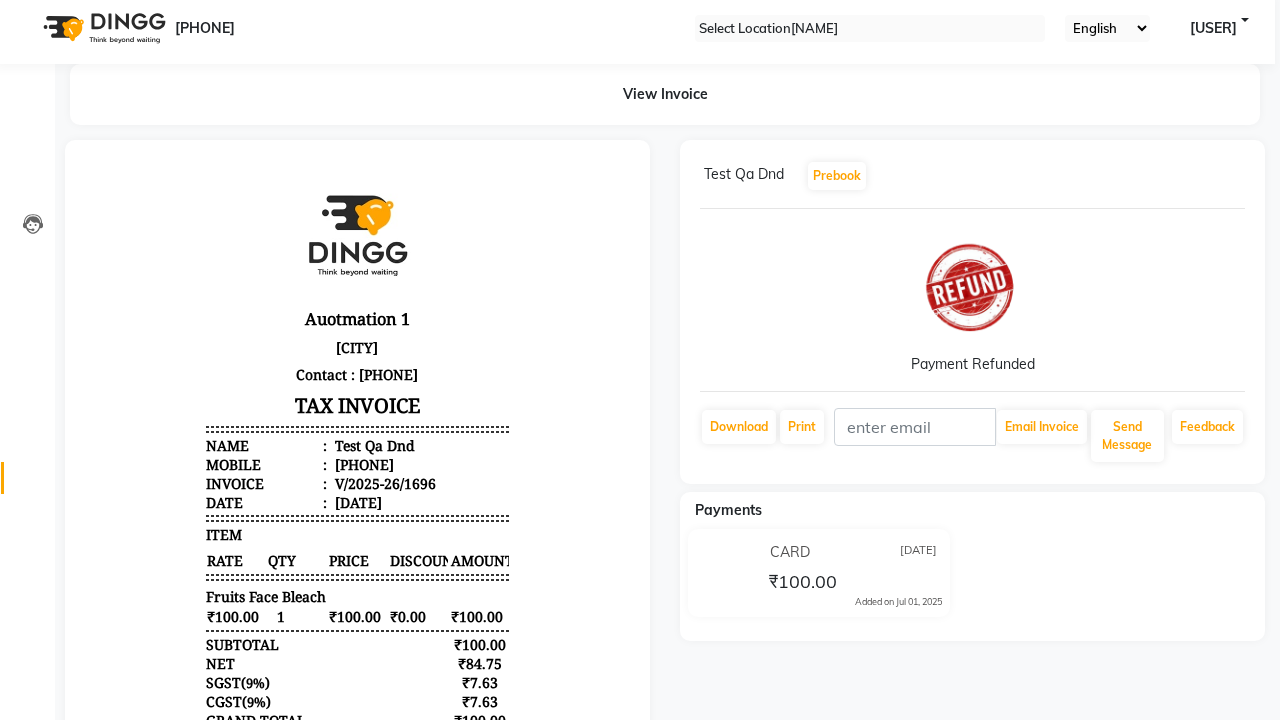 click at bounding box center (33, 483) 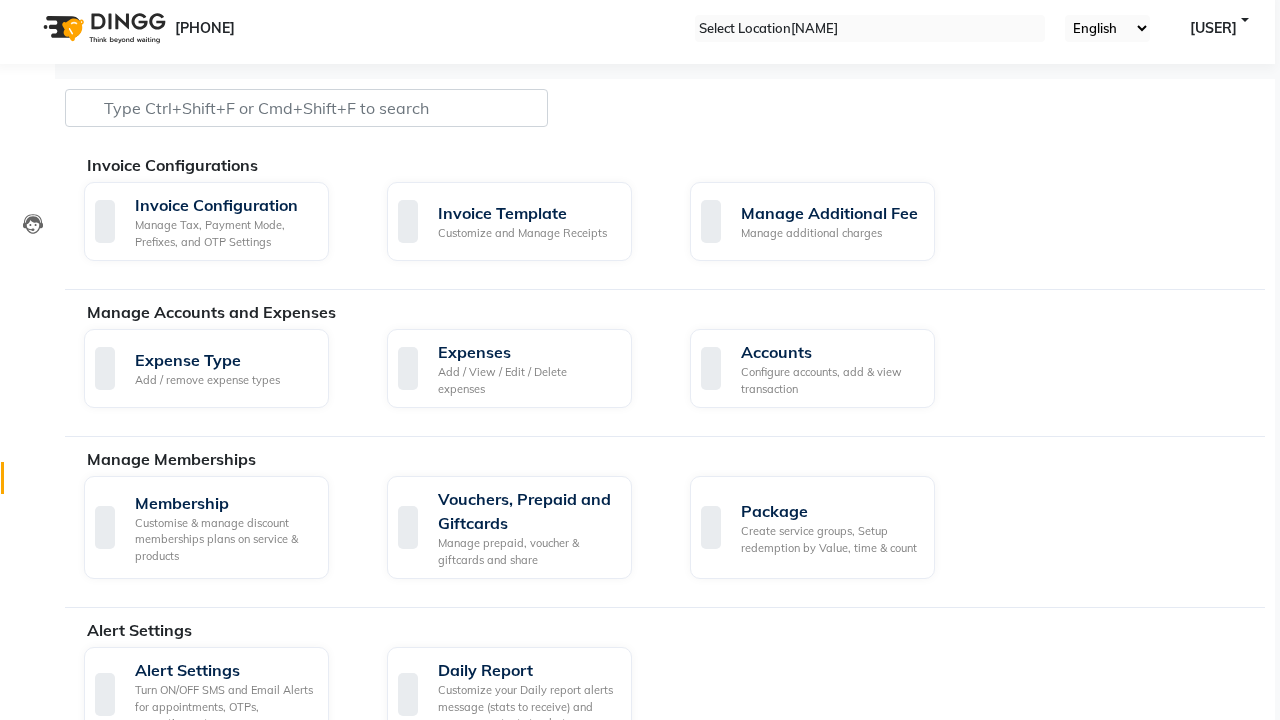 click on "Manage reset opening cash, change password." at bounding box center [830, 1595] 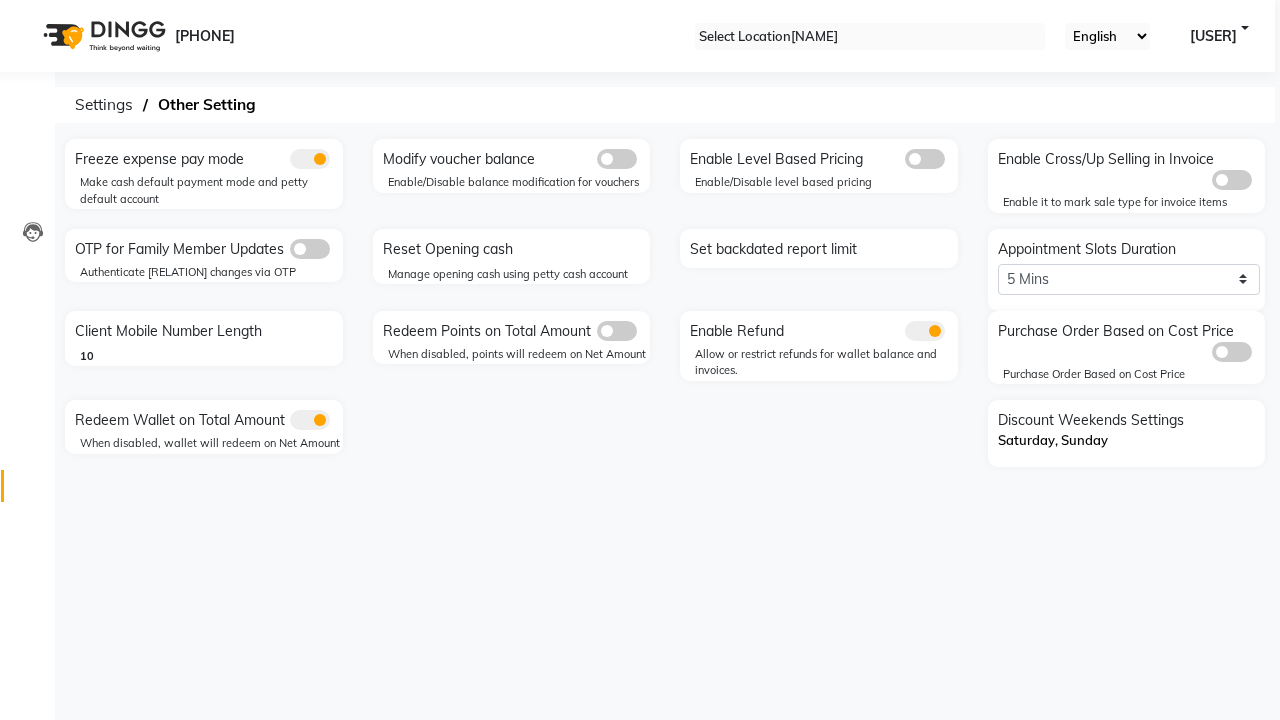 click on "Reset Opening cash" at bounding box center (514, 250) 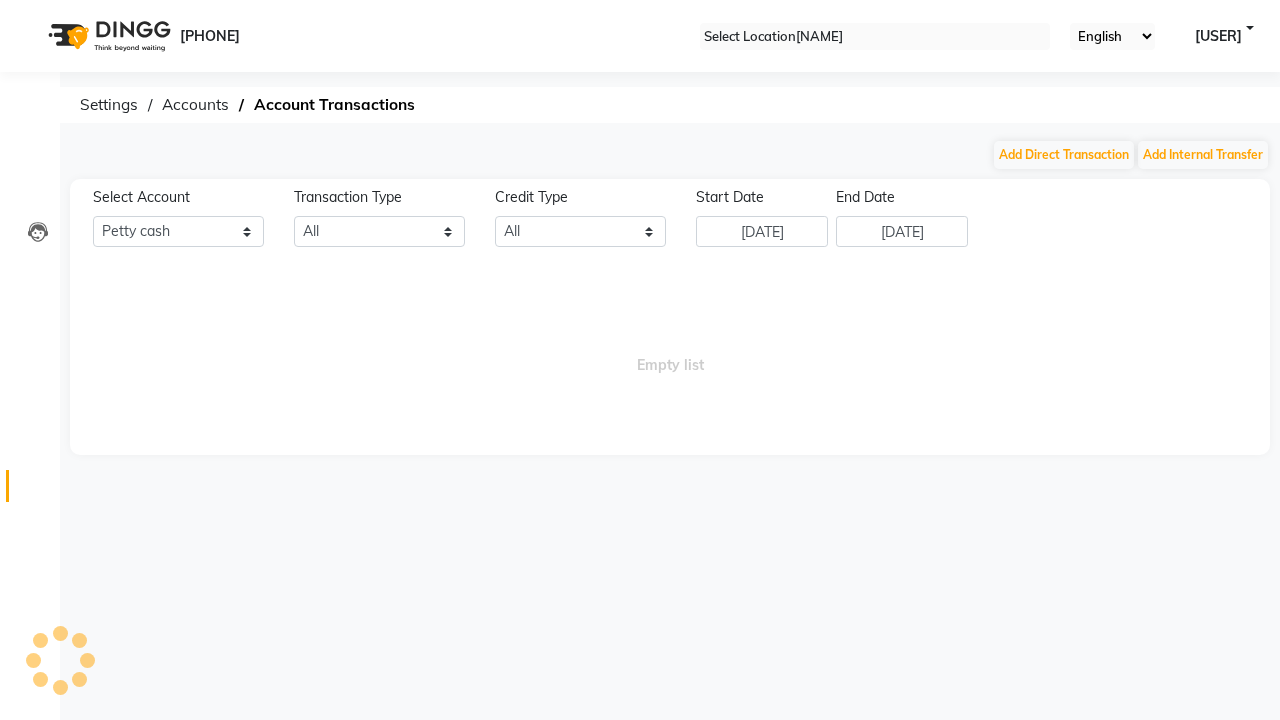 scroll, scrollTop: 0, scrollLeft: 0, axis: both 